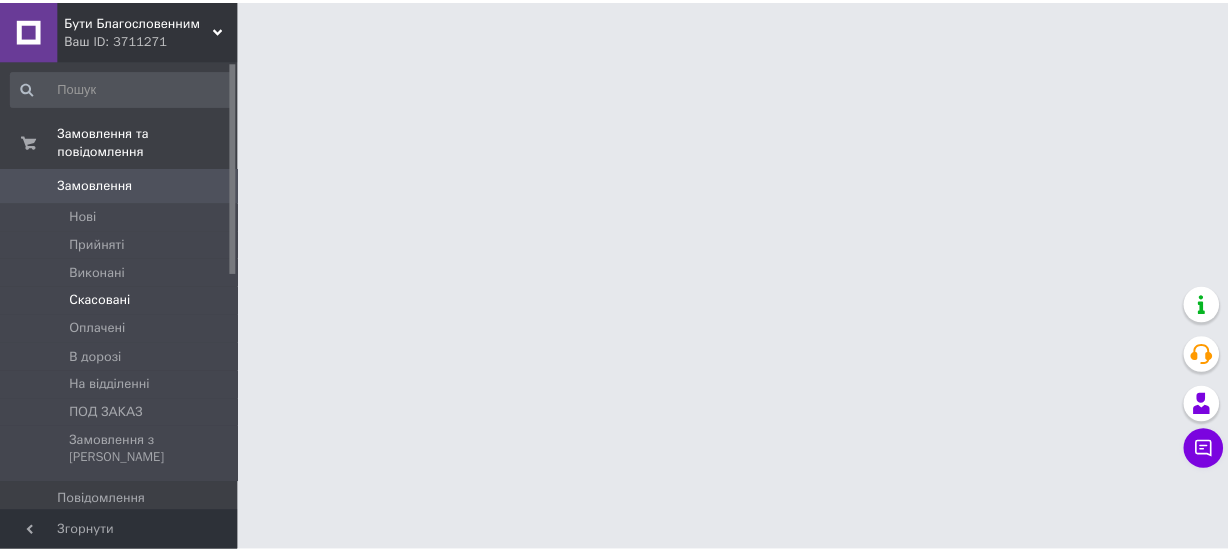 scroll, scrollTop: 0, scrollLeft: 0, axis: both 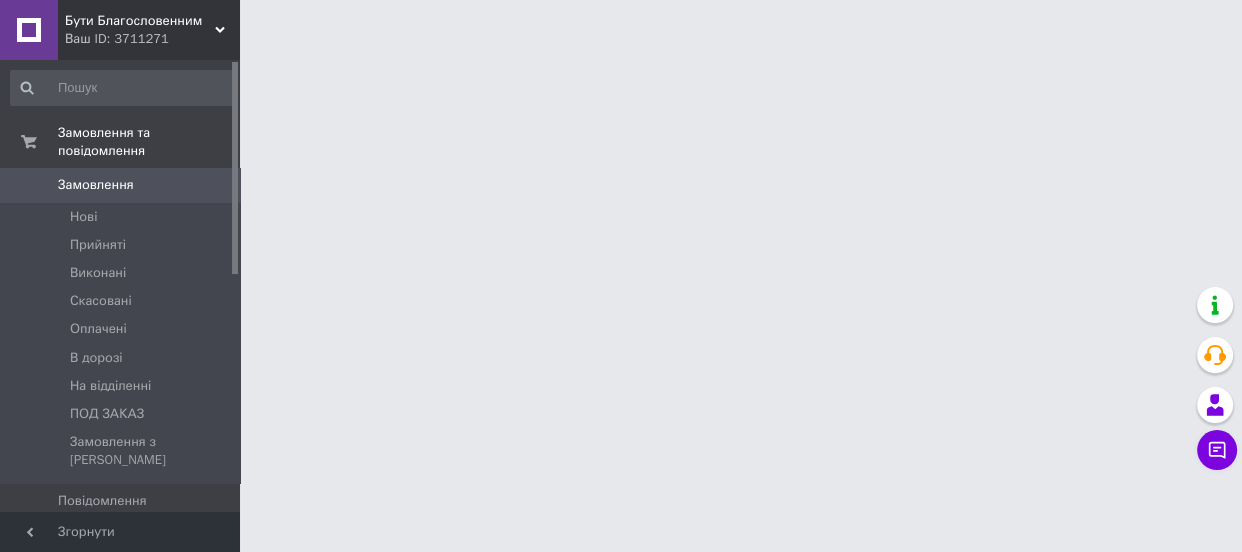 click on "Бути Благословенним Ваш ID: 3711271 Сайт Бути Благословенним Кабінет покупця Перевірити стан системи Сторінка на порталі Довідка Вийти Замовлення та повідомлення Замовлення 0 [GEOGRAPHIC_DATA] Виконані Скасовані Оплачені В дорозі  На відділенні ПОД ЗАКАЗ Замовлення з Розетки Повідомлення 0 Товари та послуги Сповіщення 20 7 Показники роботи компанії Панель управління Відгуки Покупатели Каталог ProSale Аналітика Інструменти веб-майстра та SEO Управління сайтом Гаманець компанії [PERSON_NAME] Prom мікс 6 000" at bounding box center (621, 25) 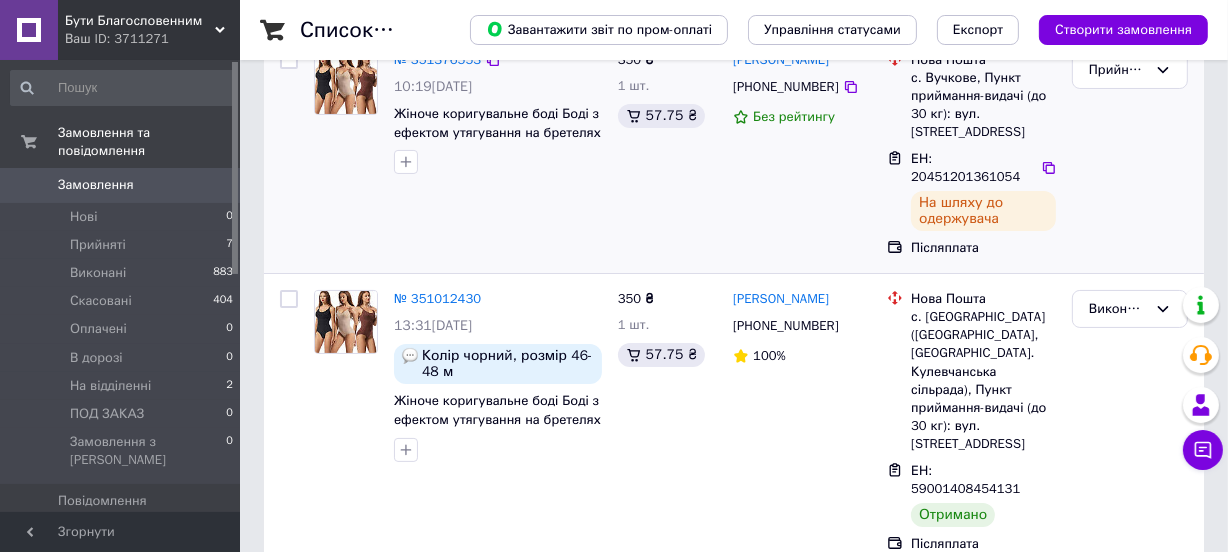 scroll, scrollTop: 0, scrollLeft: 0, axis: both 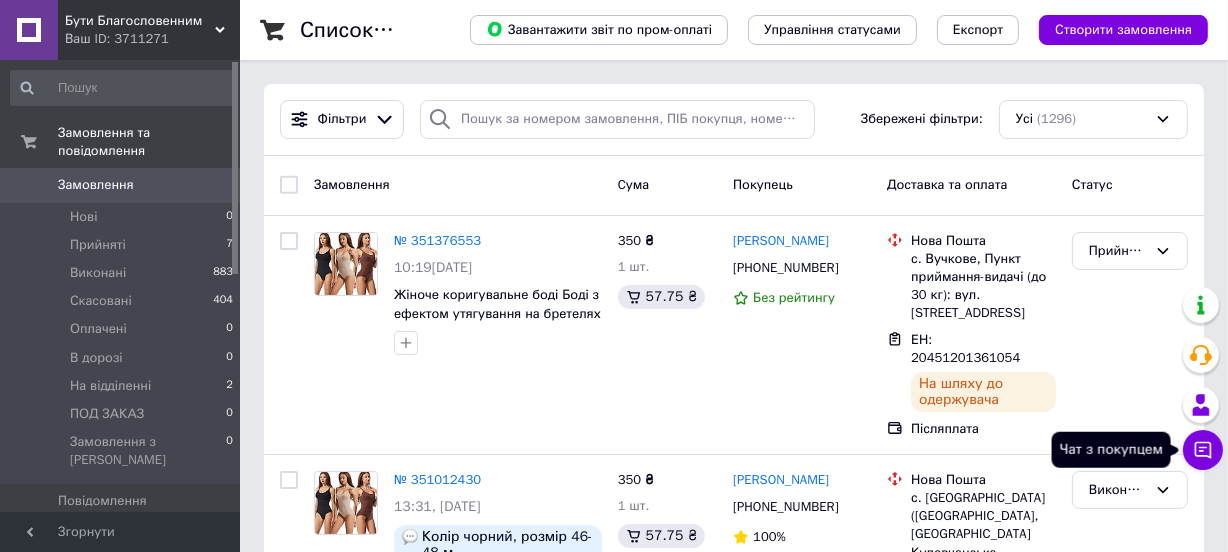 click 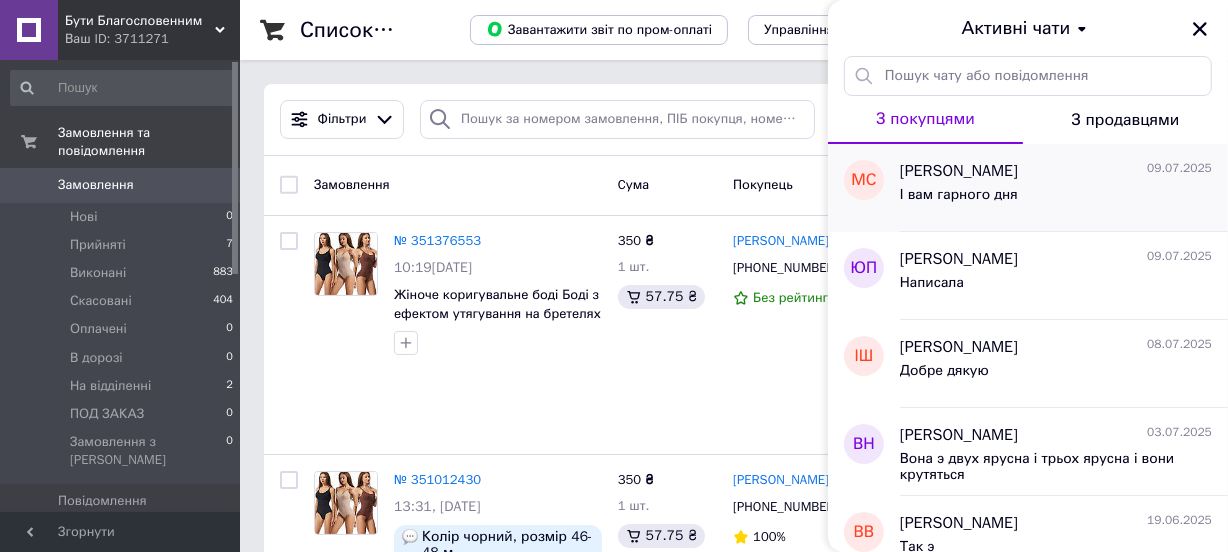 click on "[PERSON_NAME]" at bounding box center [959, 171] 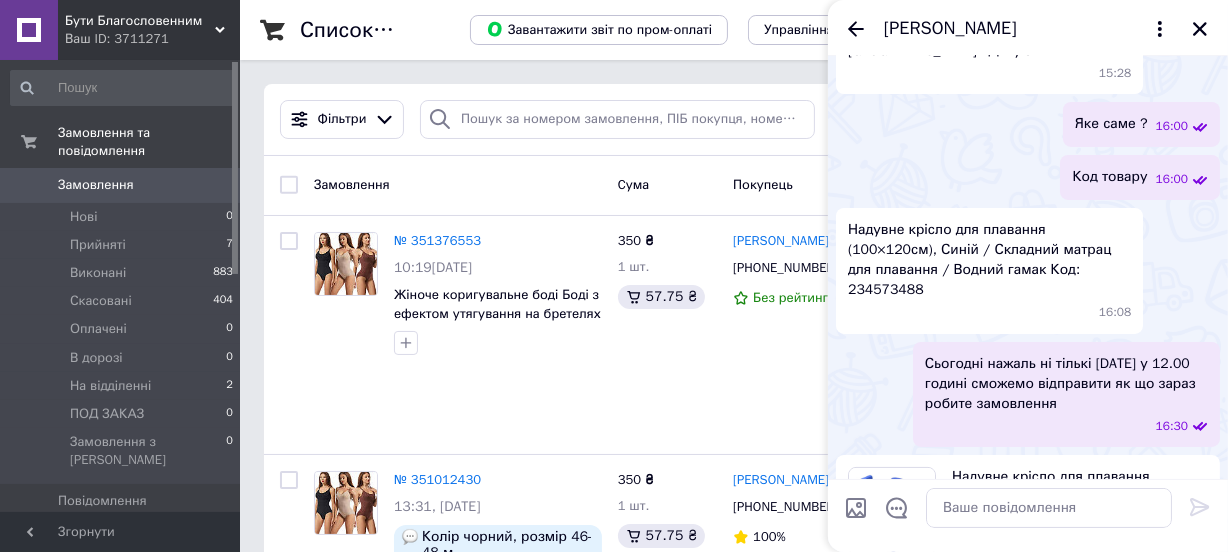 scroll, scrollTop: 93, scrollLeft: 0, axis: vertical 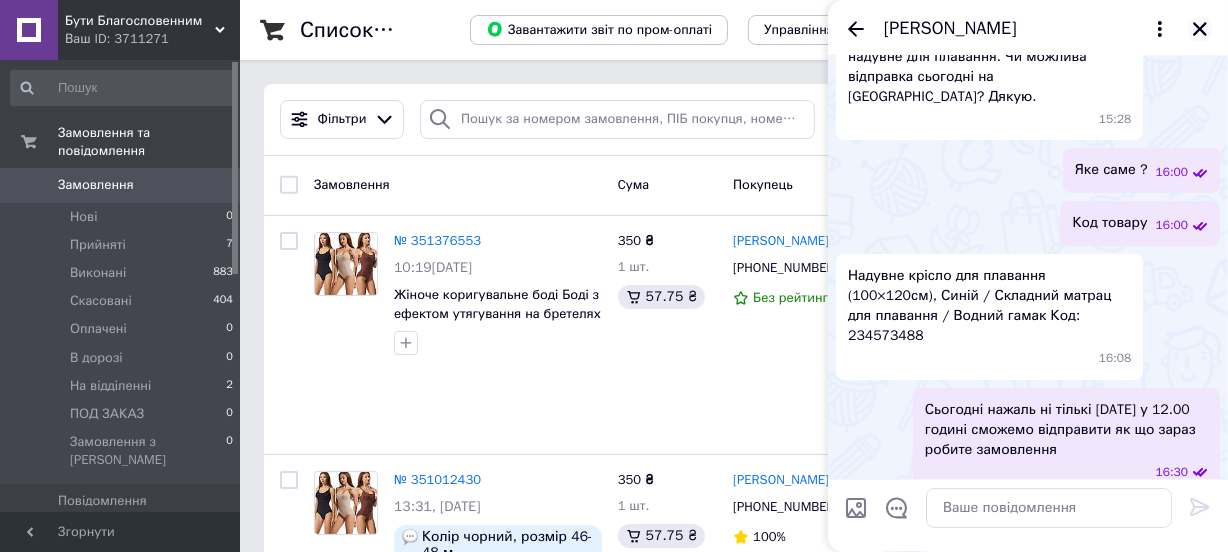 click 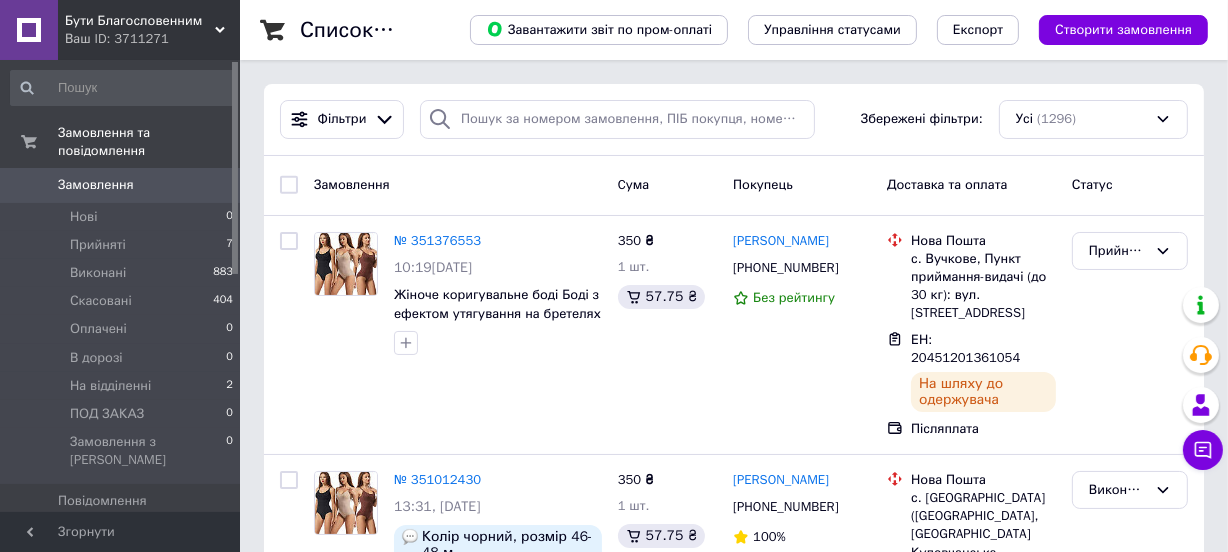 click on "Товари та послуги" at bounding box center [115, 536] 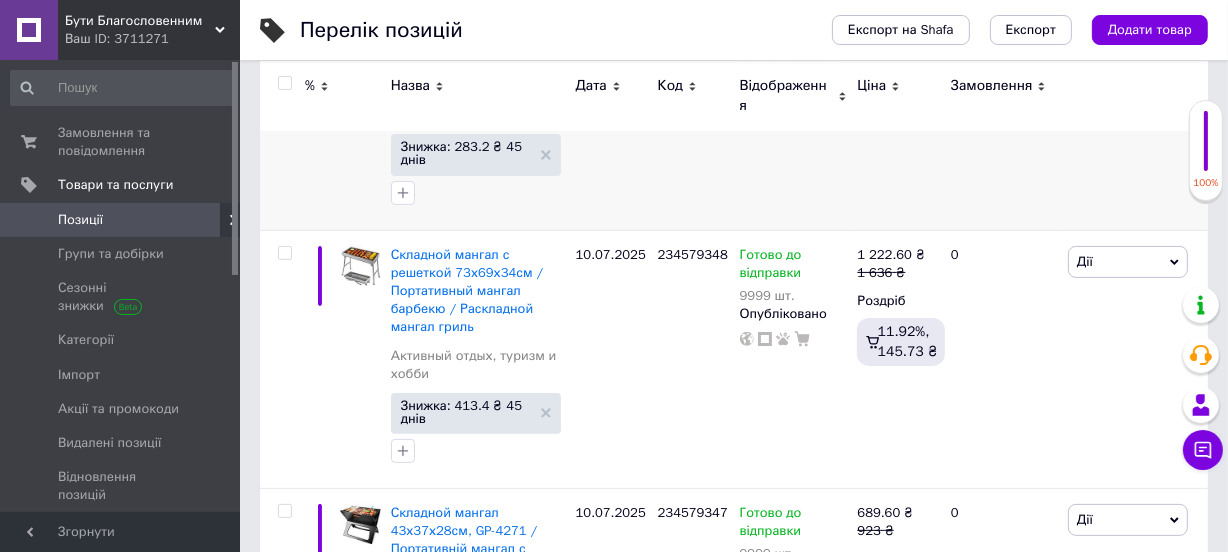 scroll, scrollTop: 454, scrollLeft: 0, axis: vertical 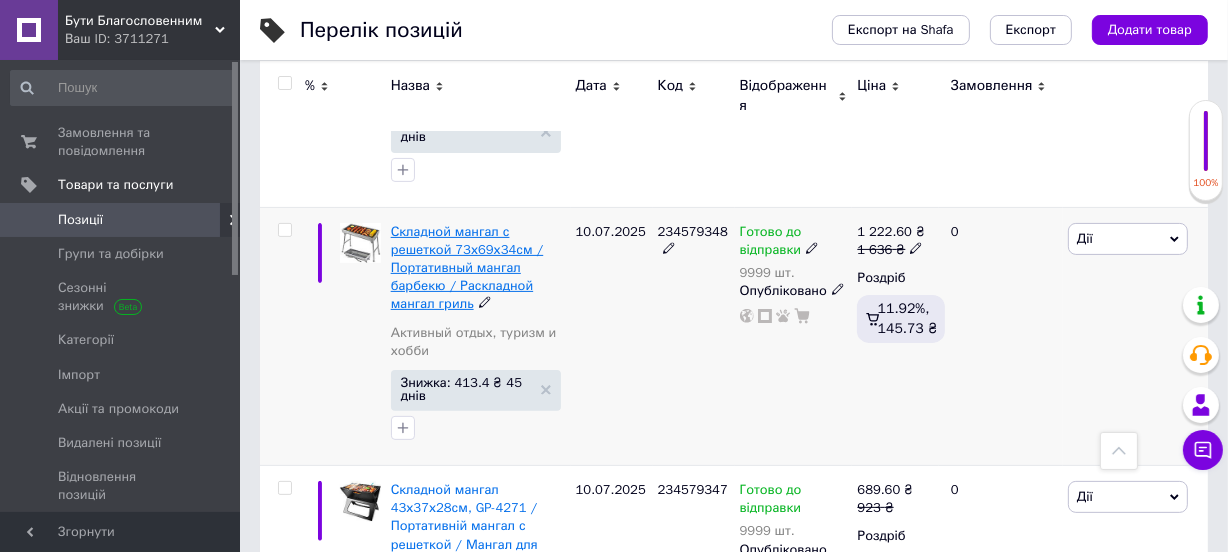 click on "Складной мангал с решеткой 73х69х34см / Портативный мангал барбекю / Раскладной мангал гриль" at bounding box center [467, 268] 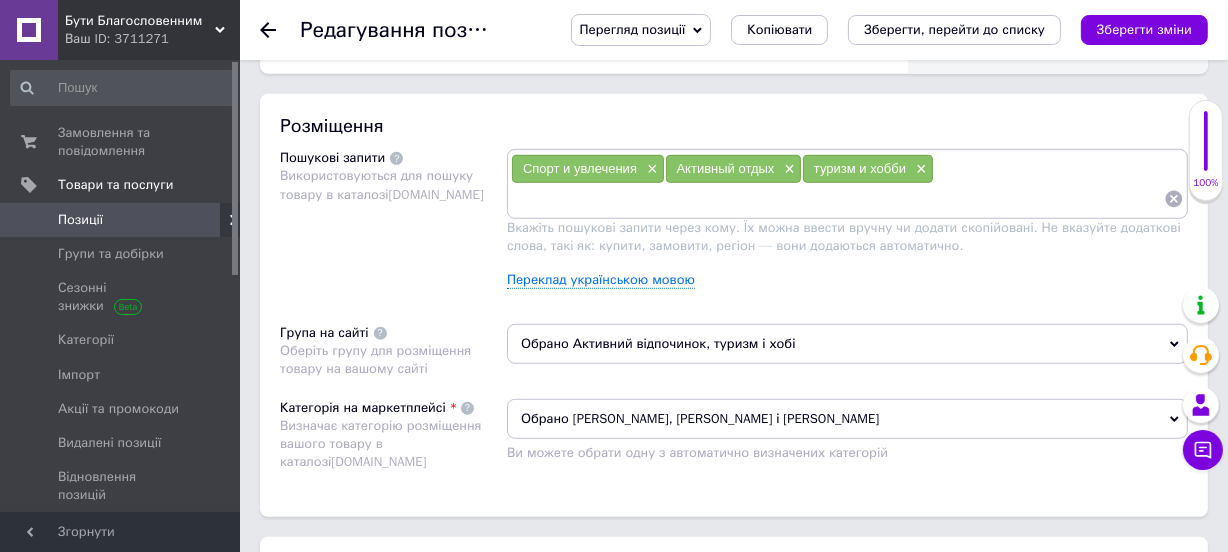 scroll, scrollTop: 1181, scrollLeft: 0, axis: vertical 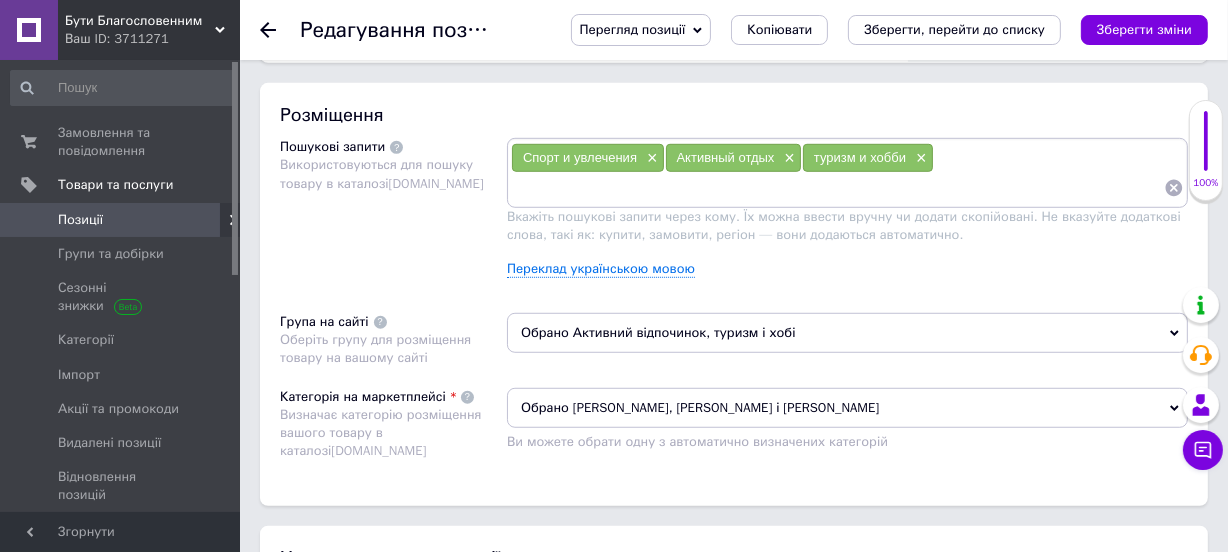 click at bounding box center [280, 30] 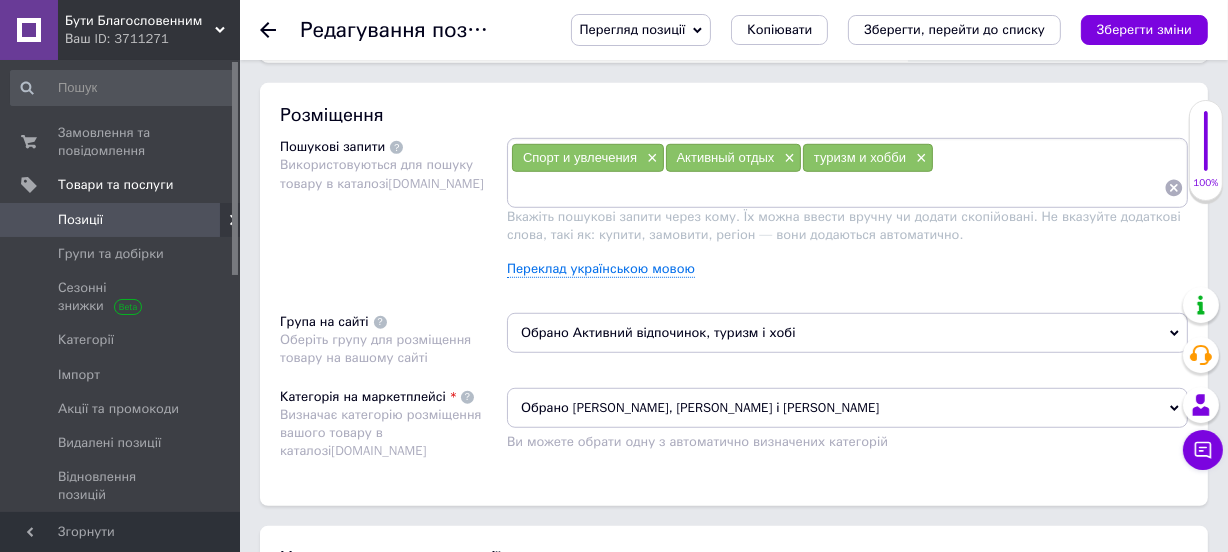 click 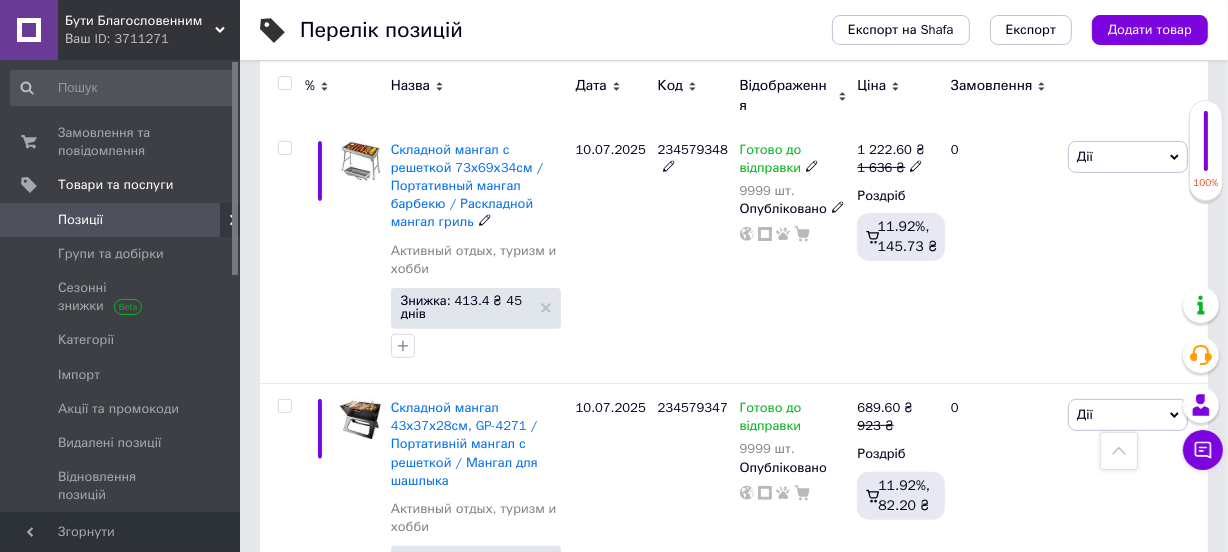 scroll, scrollTop: 636, scrollLeft: 0, axis: vertical 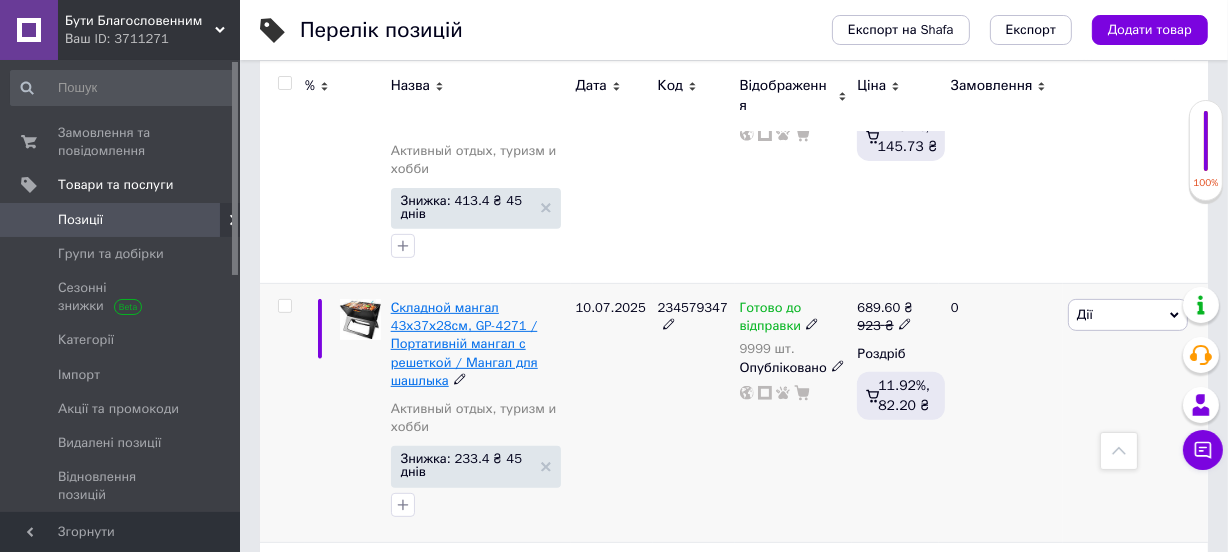 click on "Складной мангал 43х37х28см, GP-4271 / Портативній мангал с решеткой / Мангал для шашлыка" at bounding box center (464, 344) 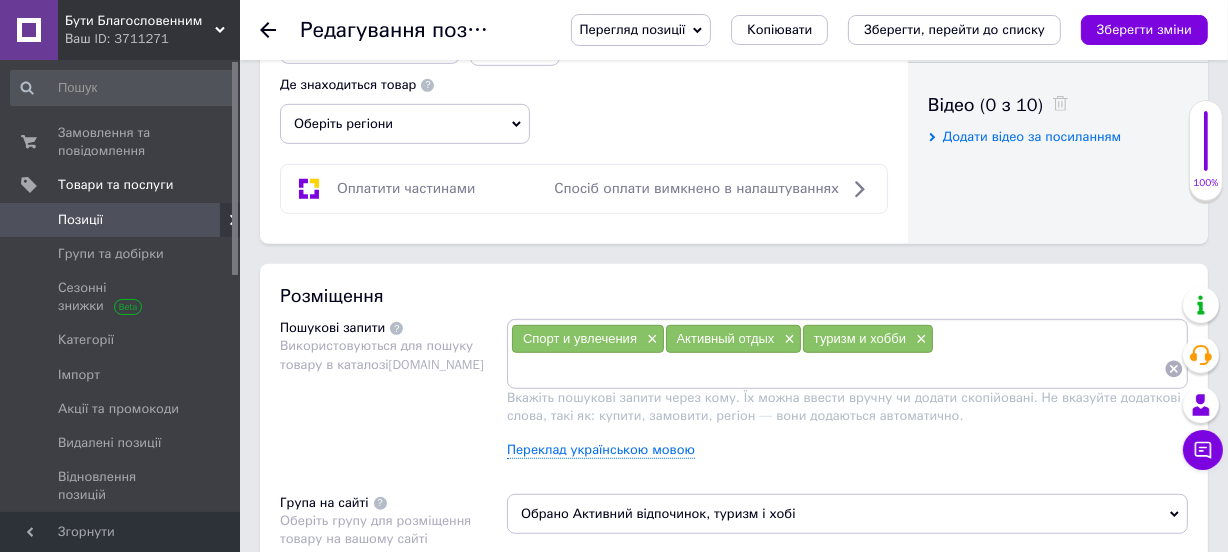 scroll, scrollTop: 1090, scrollLeft: 0, axis: vertical 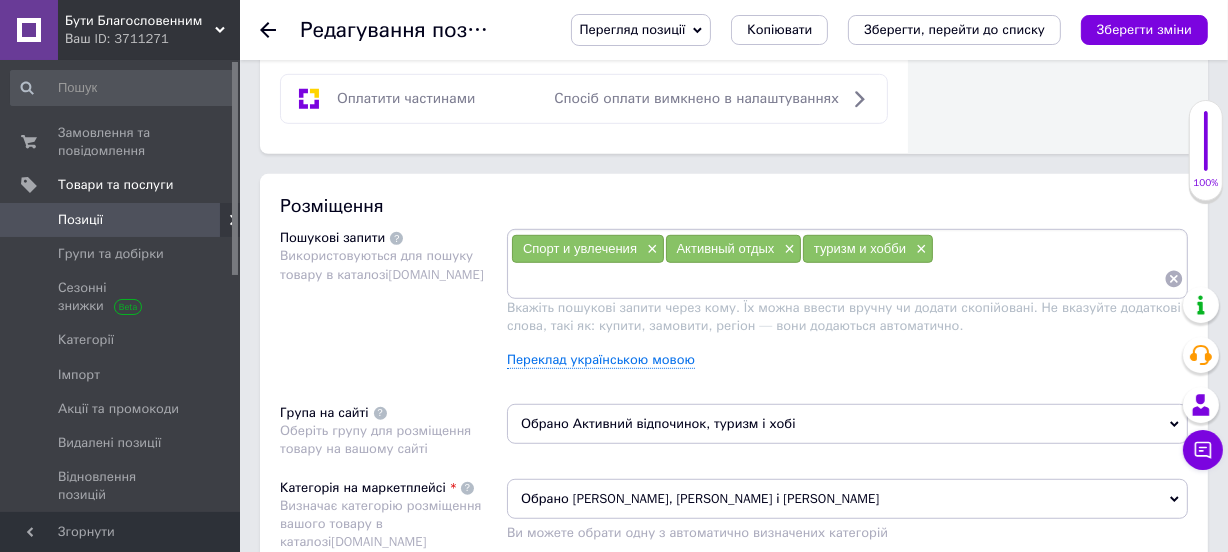click 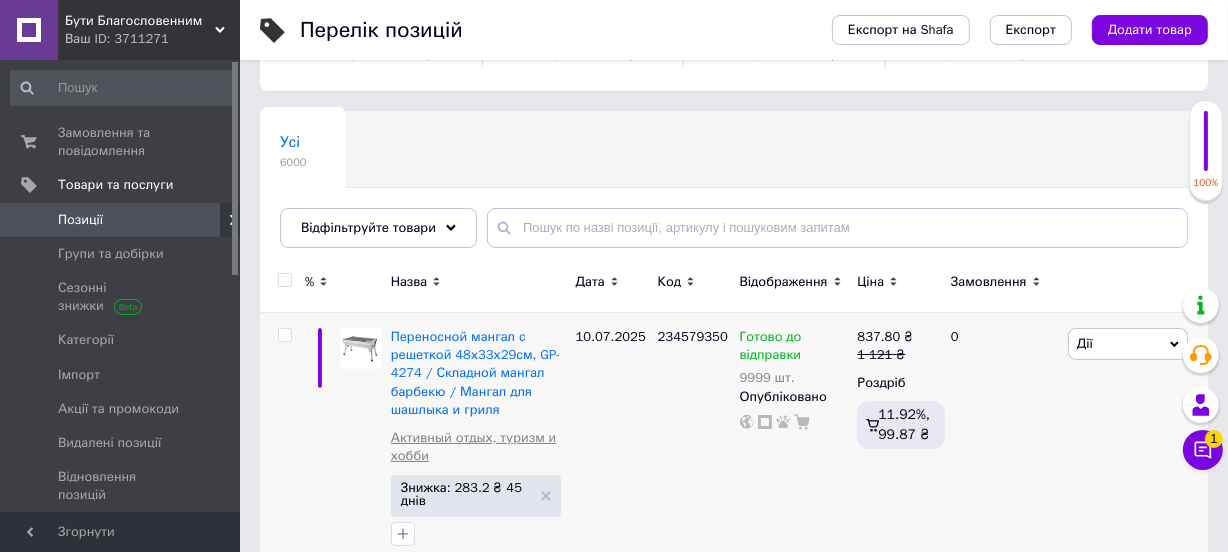 scroll, scrollTop: 272, scrollLeft: 0, axis: vertical 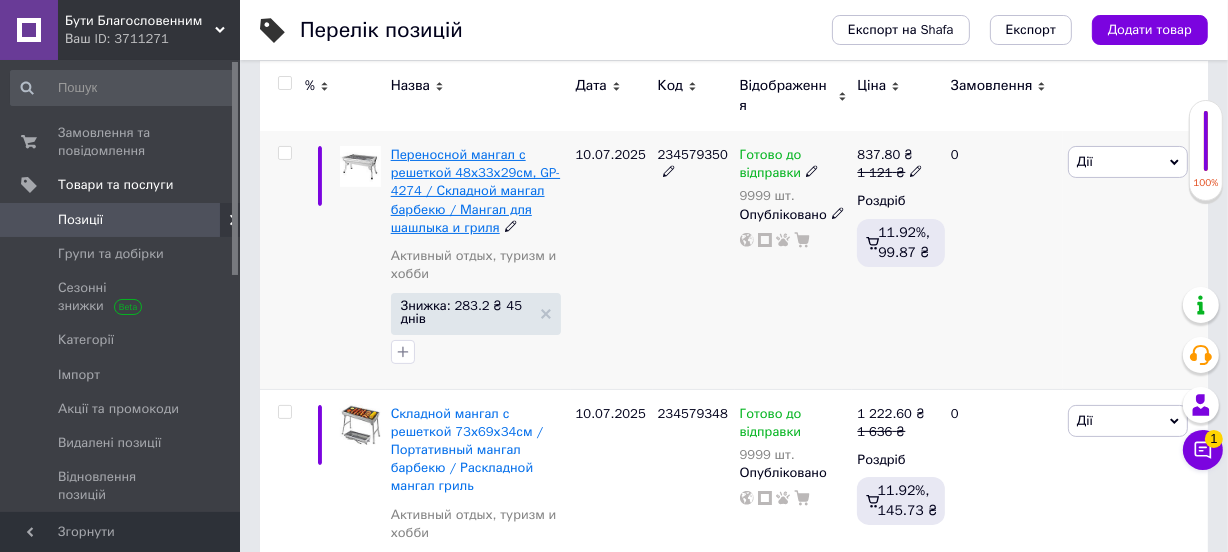 click on "Переносной мангал с решеткой 48х33х29см, GP-4274 / Складной мангал барбекю / Мангал для шашлыка и гриля" at bounding box center (475, 191) 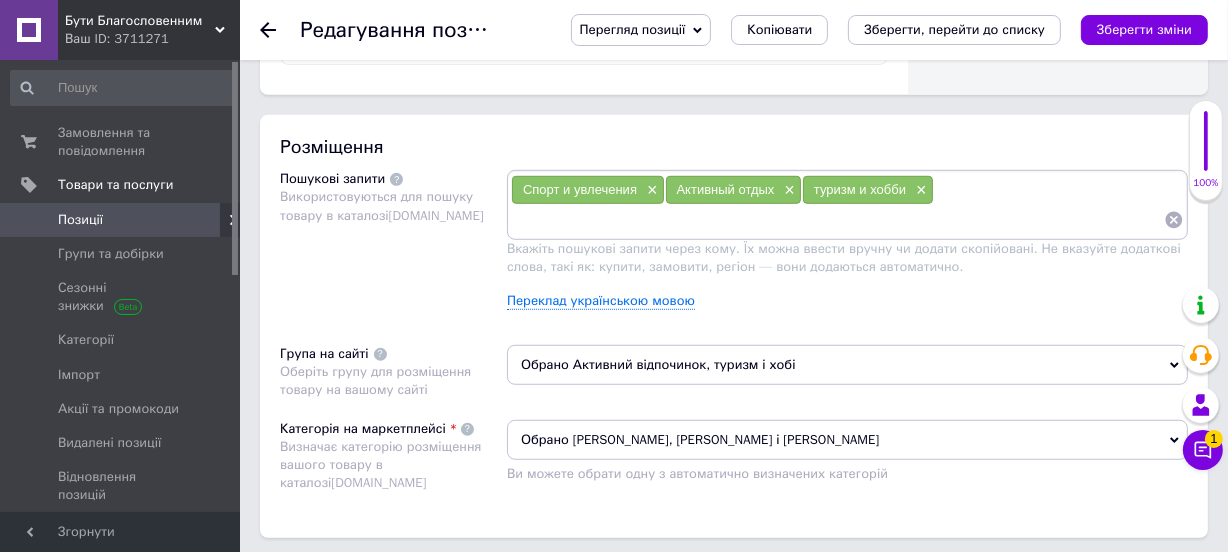 scroll, scrollTop: 1272, scrollLeft: 0, axis: vertical 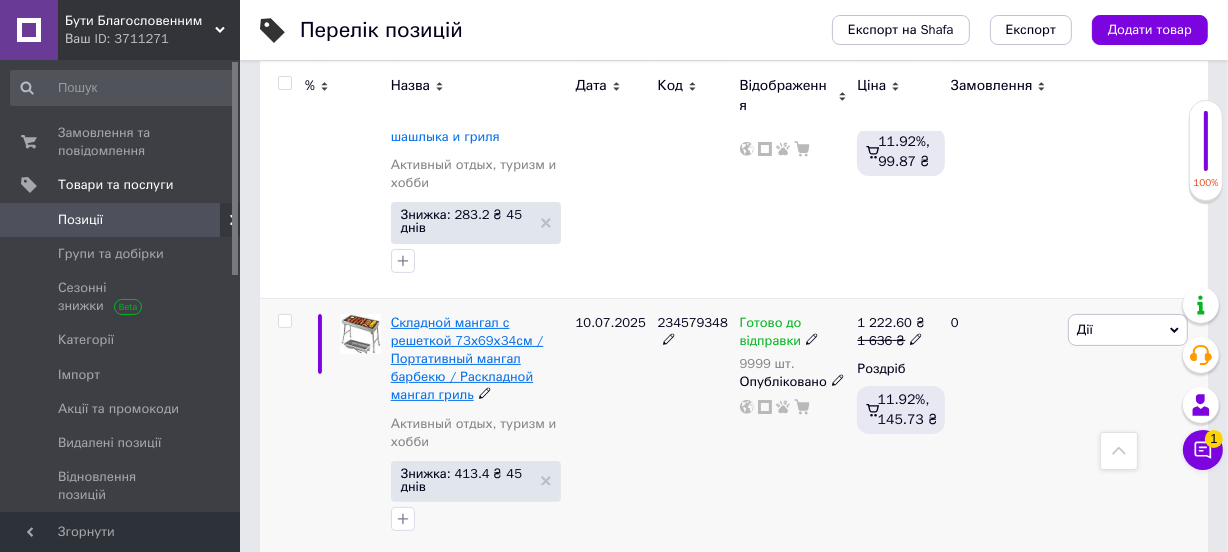 click on "Складной мангал с решеткой 73х69х34см / Портативный мангал барбекю / Раскладной мангал гриль" at bounding box center (467, 359) 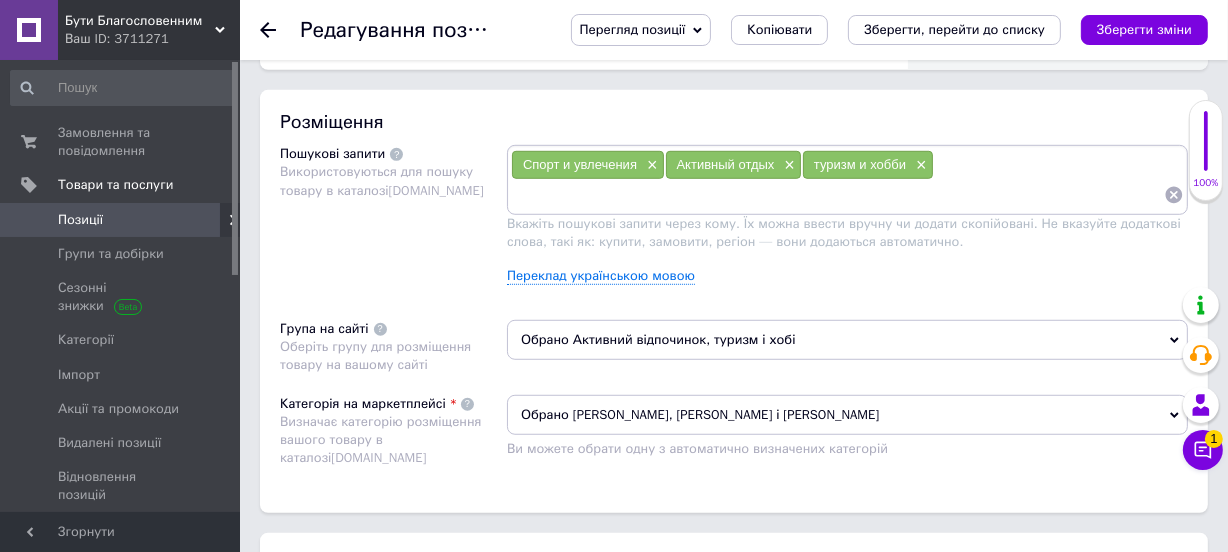 scroll, scrollTop: 1000, scrollLeft: 0, axis: vertical 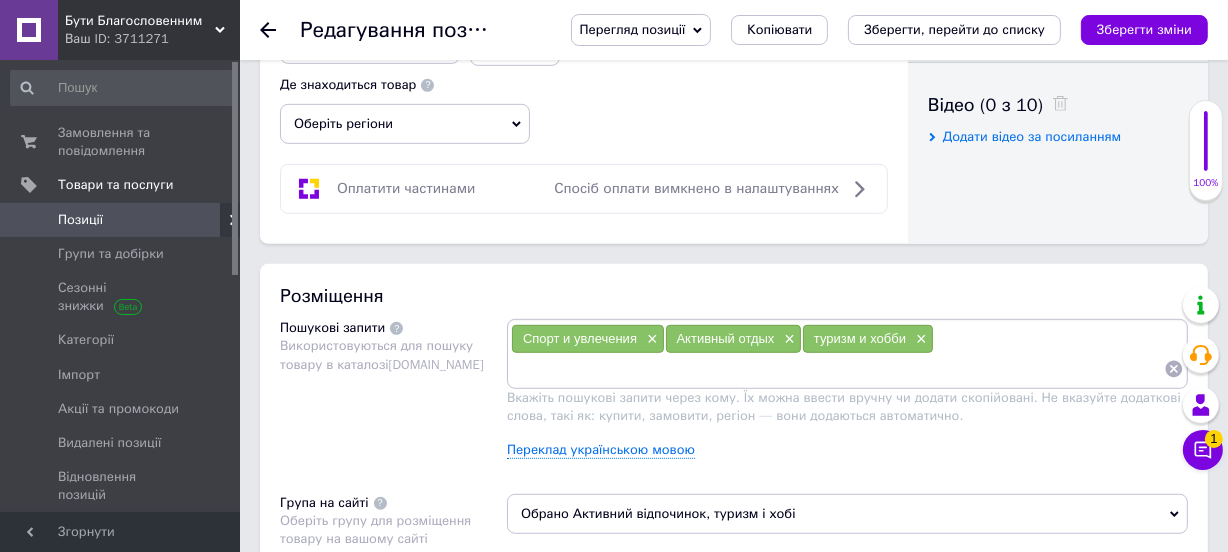 click 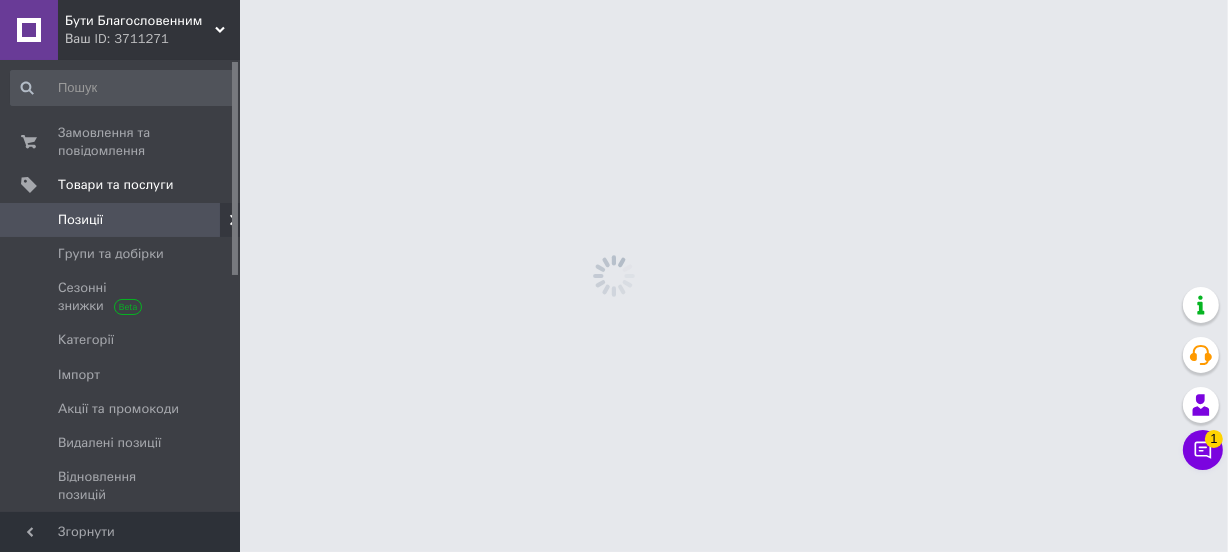 scroll, scrollTop: 0, scrollLeft: 0, axis: both 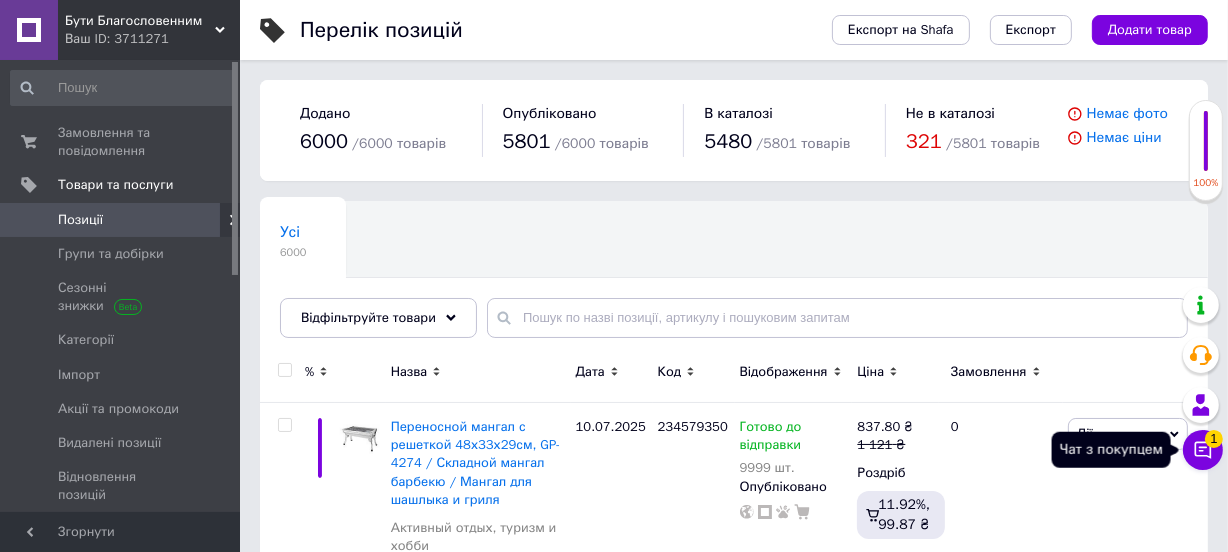 click 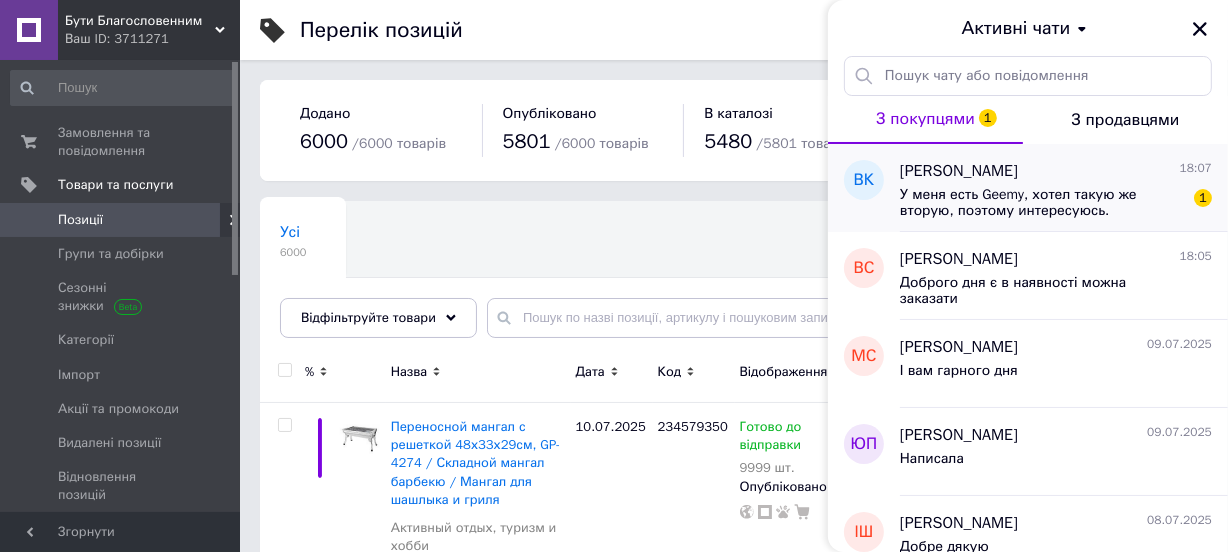 click on "У меня есть Geemy, хотел такую же вторую, поэтому интересуюсь." at bounding box center [1042, 203] 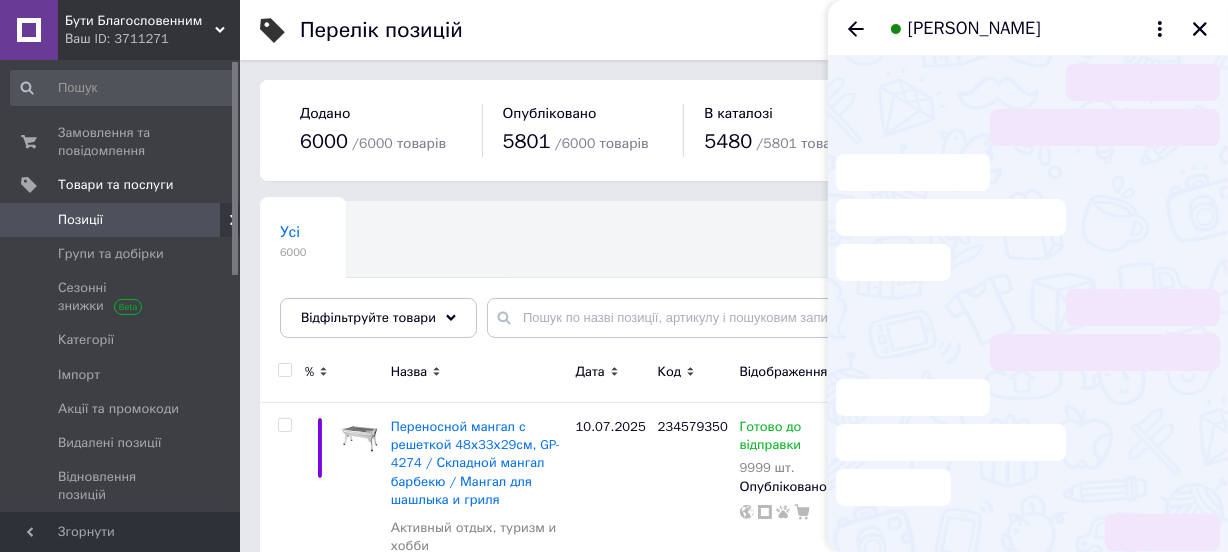scroll, scrollTop: 315, scrollLeft: 0, axis: vertical 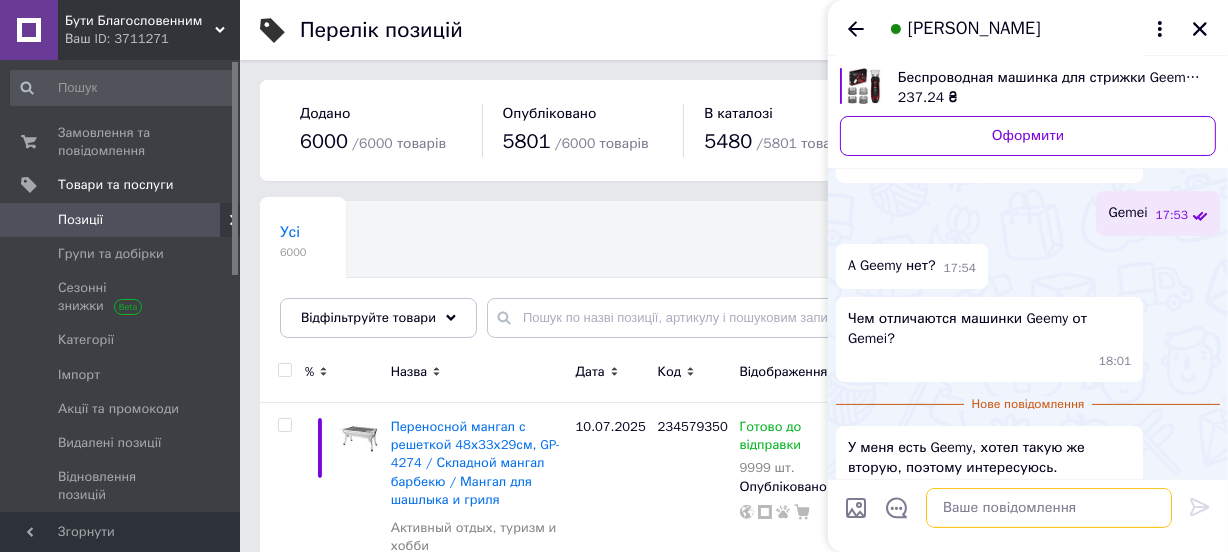 click at bounding box center (1049, 508) 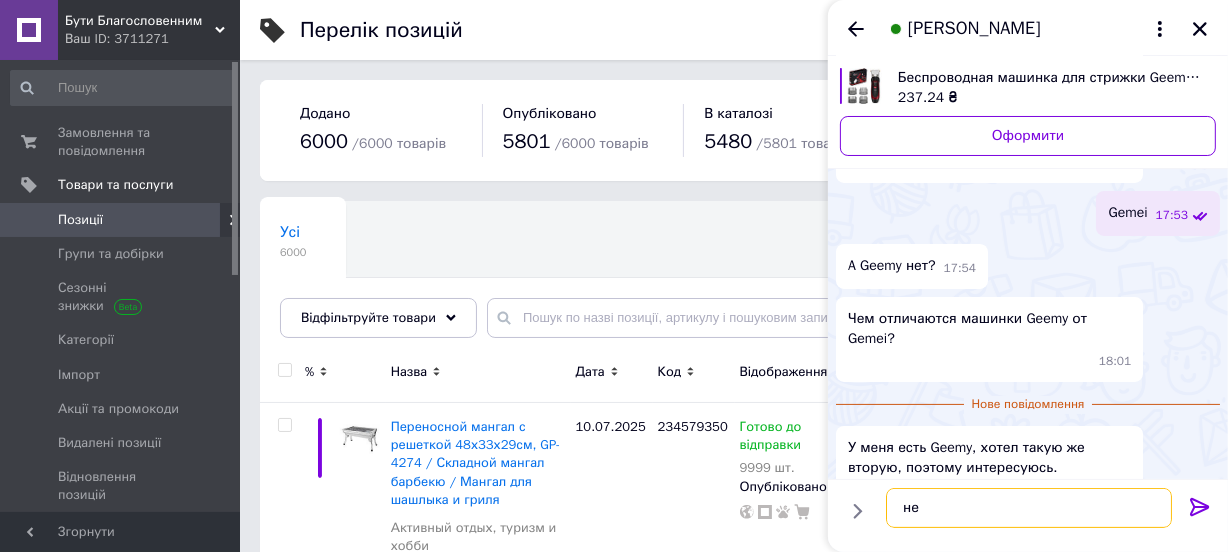 type on "н" 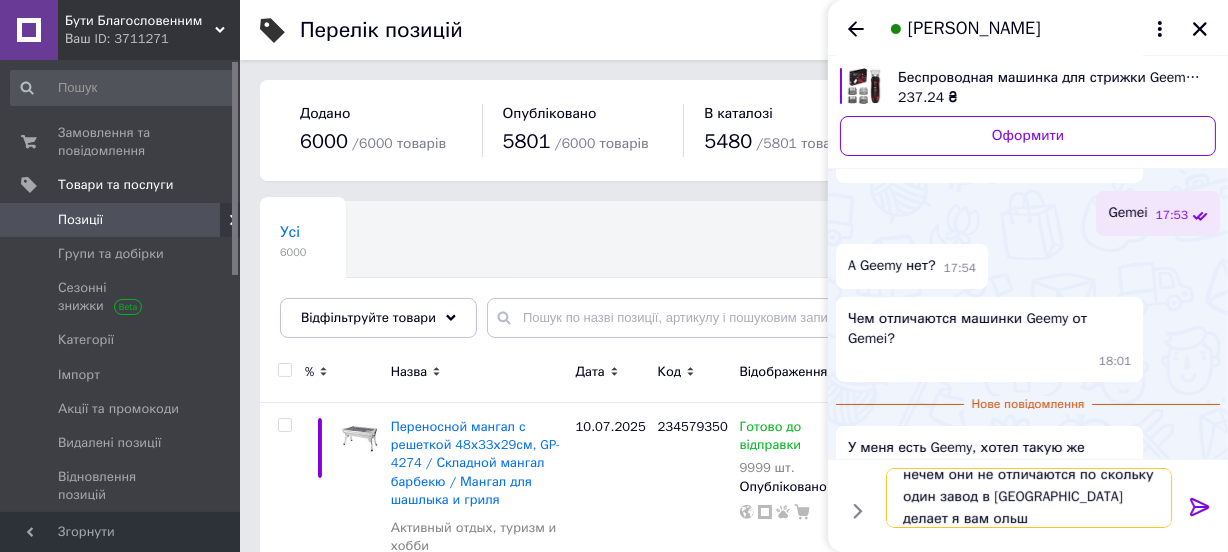 scroll, scrollTop: 1, scrollLeft: 0, axis: vertical 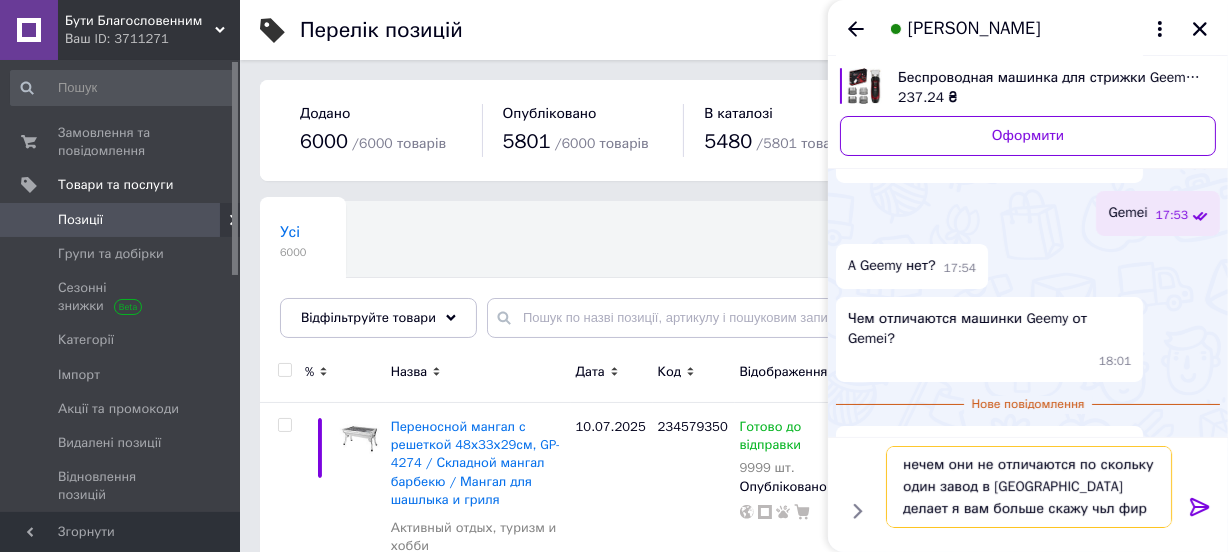 click on "нечем они не отличаются по скольку один завод в [GEOGRAPHIC_DATA] делает я вам больше скажу чьл фир" at bounding box center [1029, 487] 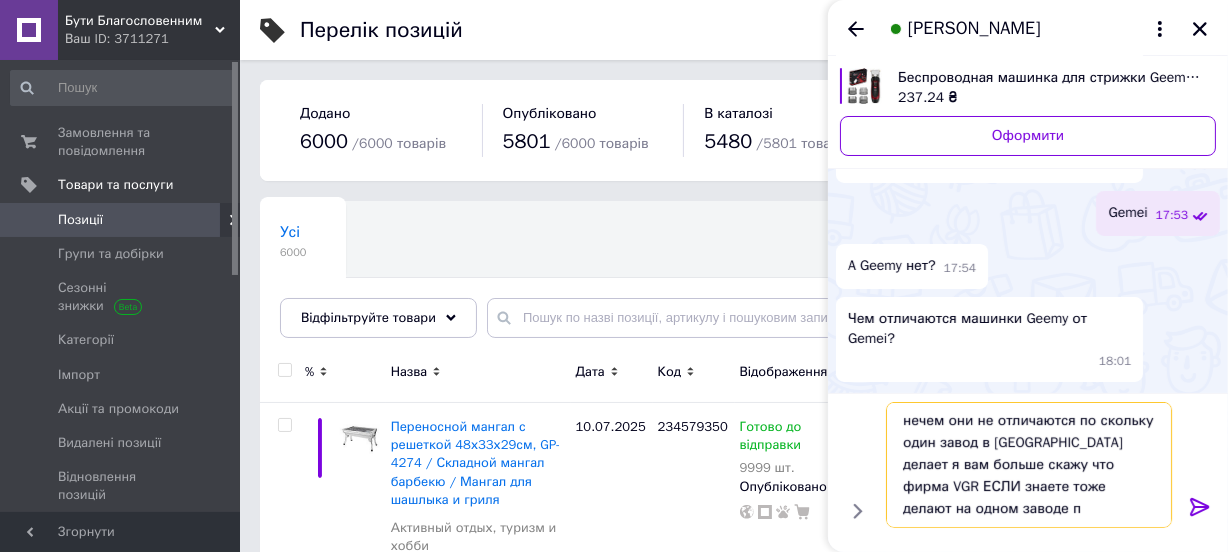 scroll, scrollTop: 13, scrollLeft: 0, axis: vertical 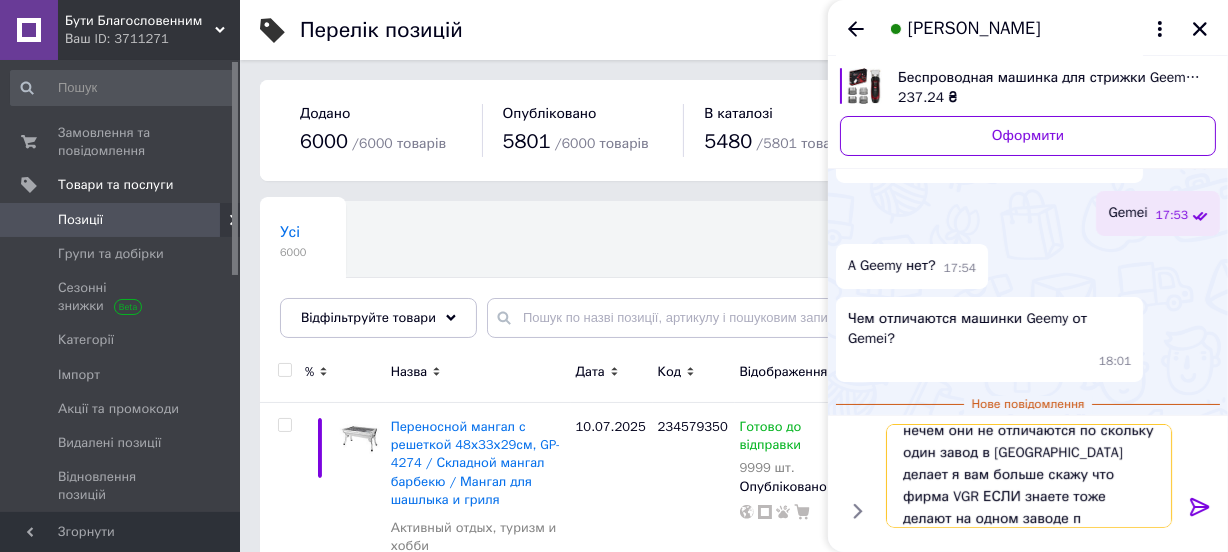 type on "нечем они не отличаются по скольку один завод в [GEOGRAPHIC_DATA] делает я вам больше скажу что фирма VGR ЕСЛИ знаете тоже делают на одном заводе" 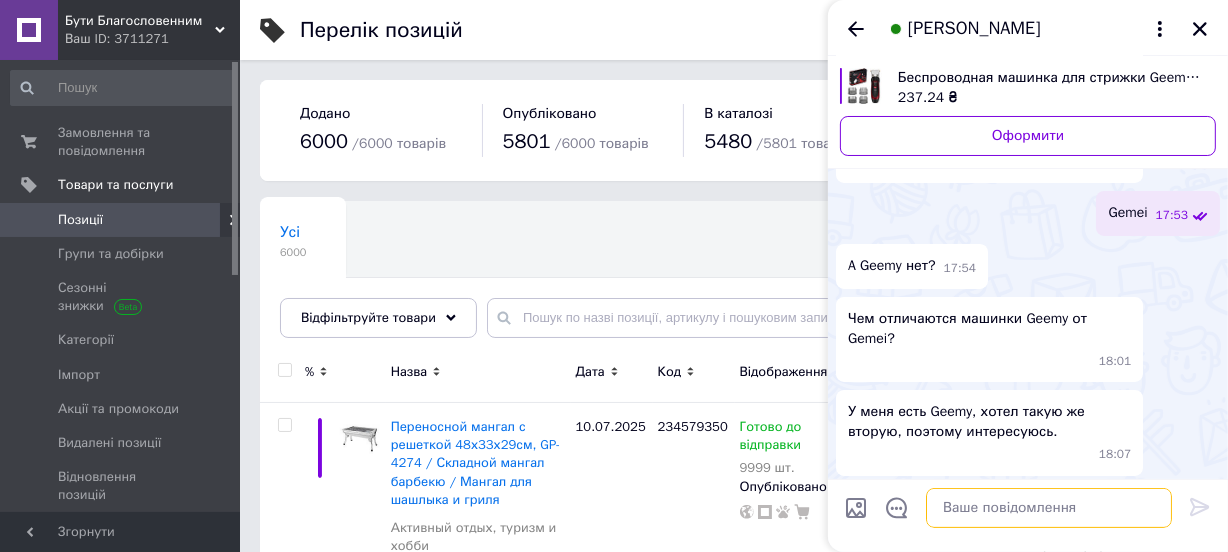 scroll, scrollTop: 0, scrollLeft: 0, axis: both 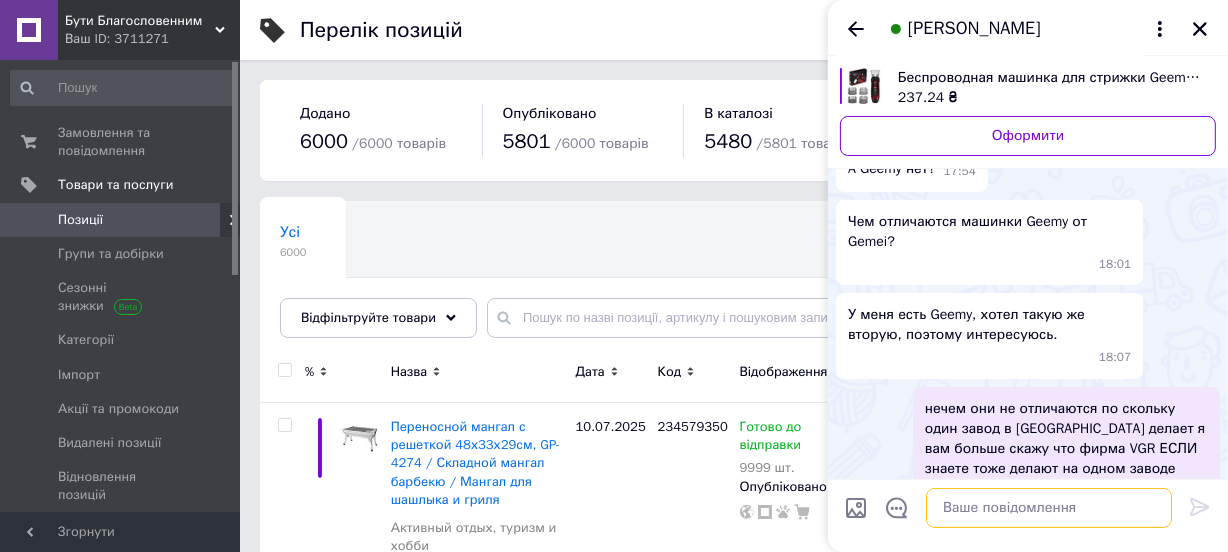 type 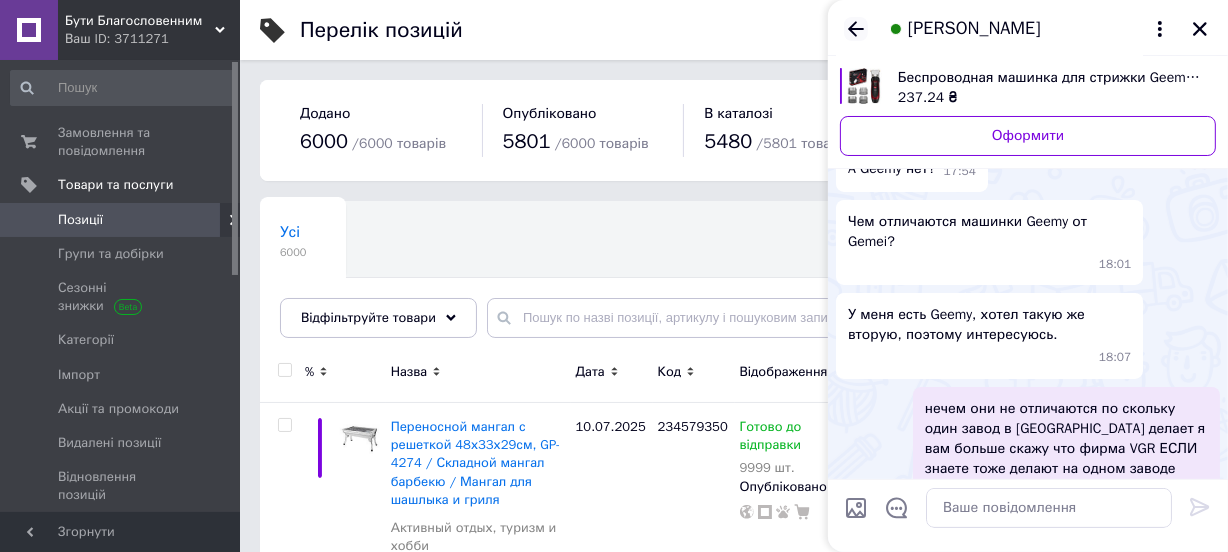 click 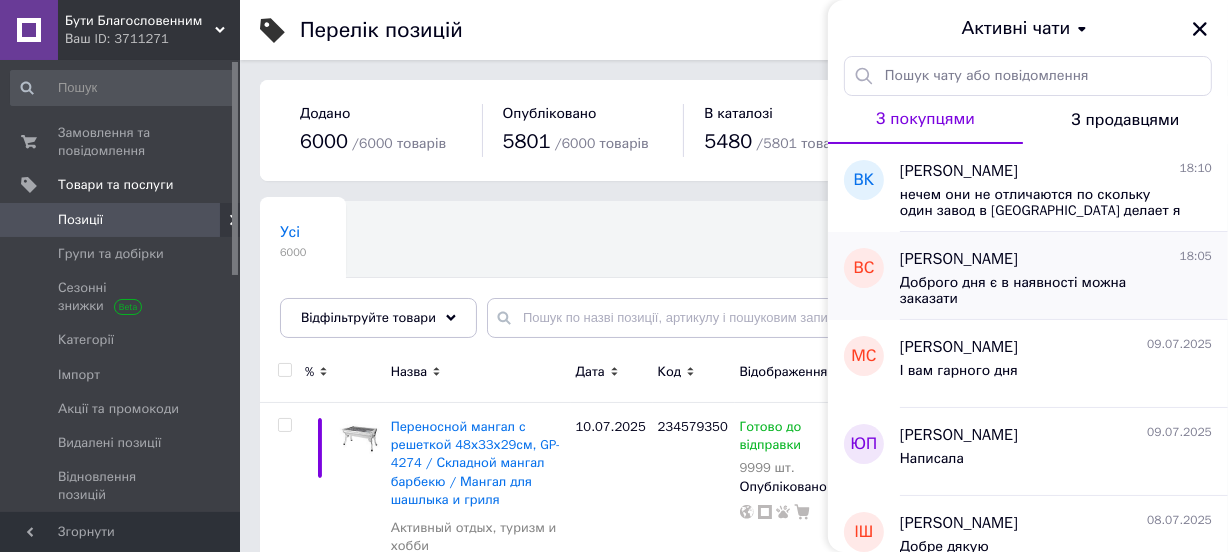 click on "[PERSON_NAME]" at bounding box center [959, 259] 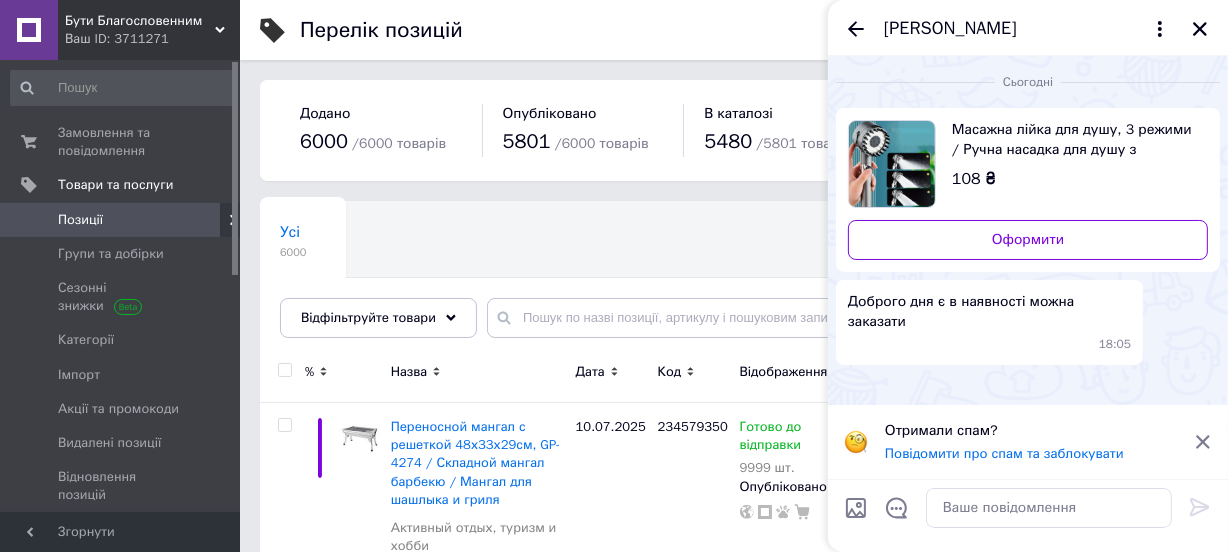 click on "Масажна лійка для душу, 3 режими / Ручна насадка для душу з масажною головкою / Душова насадка" at bounding box center [1072, 140] 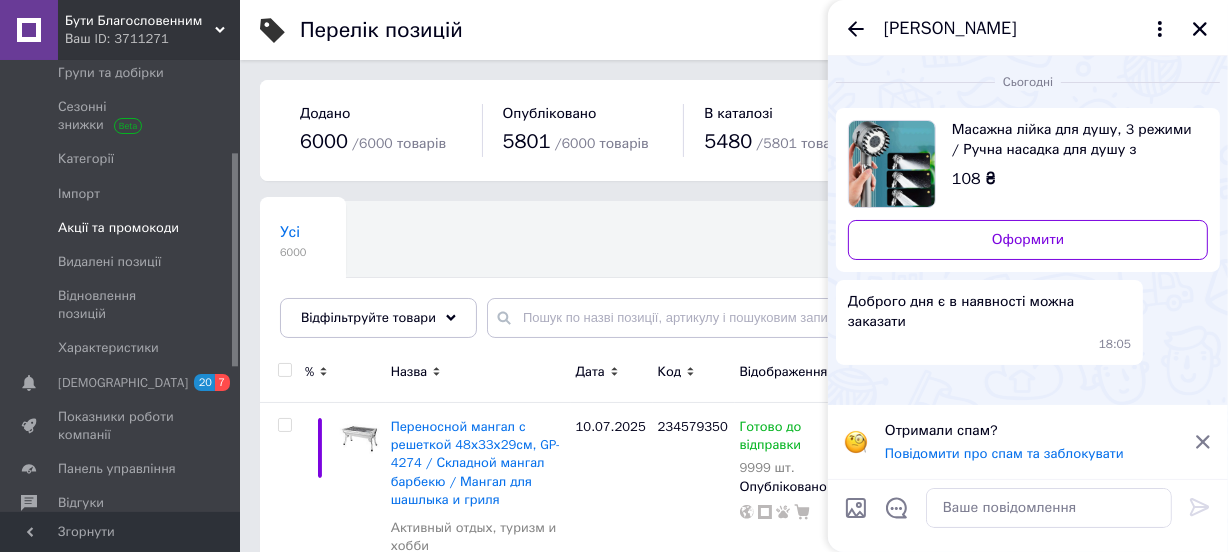 scroll, scrollTop: 272, scrollLeft: 0, axis: vertical 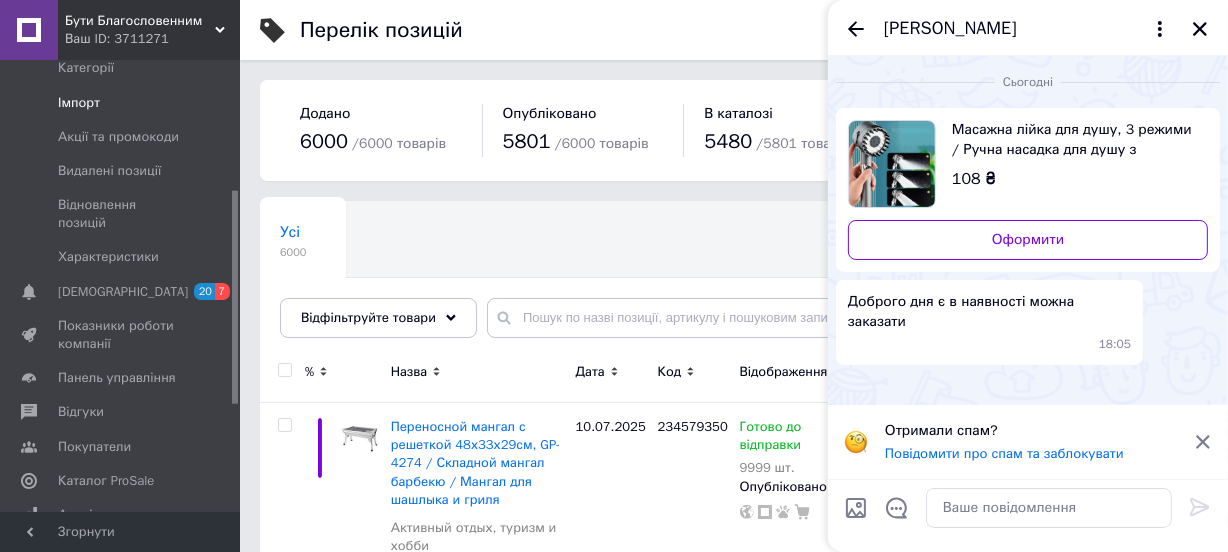 click on "Імпорт" at bounding box center (79, 103) 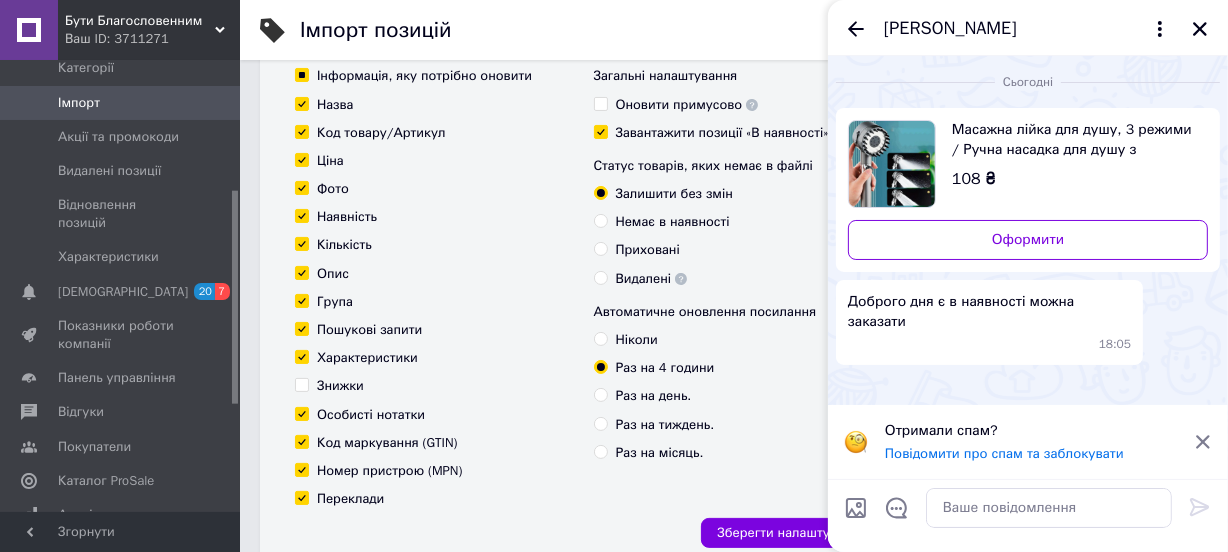 scroll, scrollTop: 272, scrollLeft: 0, axis: vertical 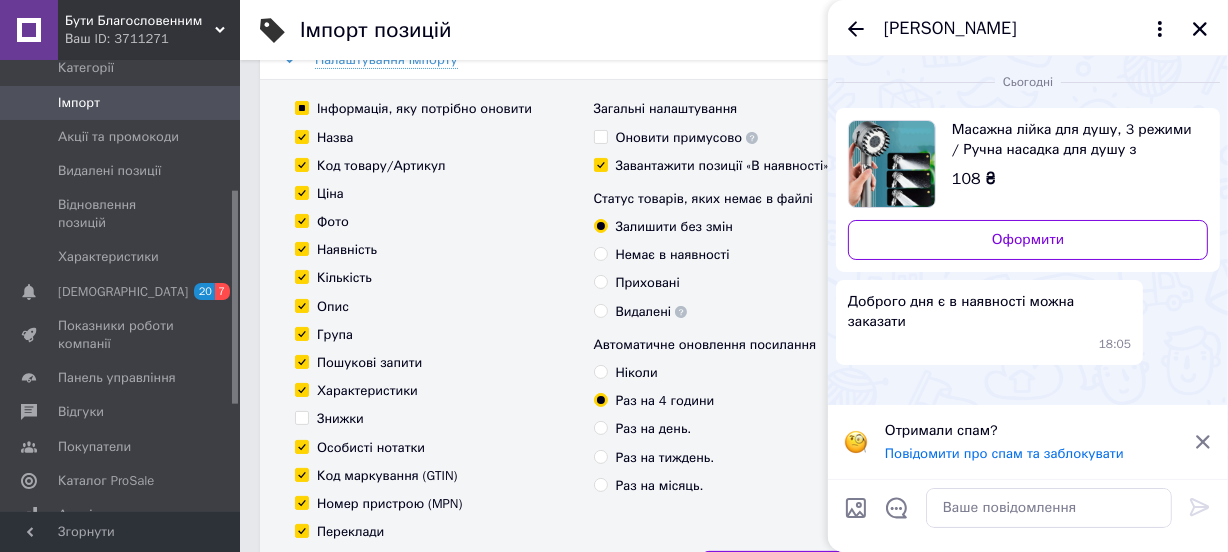 click on "Ціна" at bounding box center (301, 192) 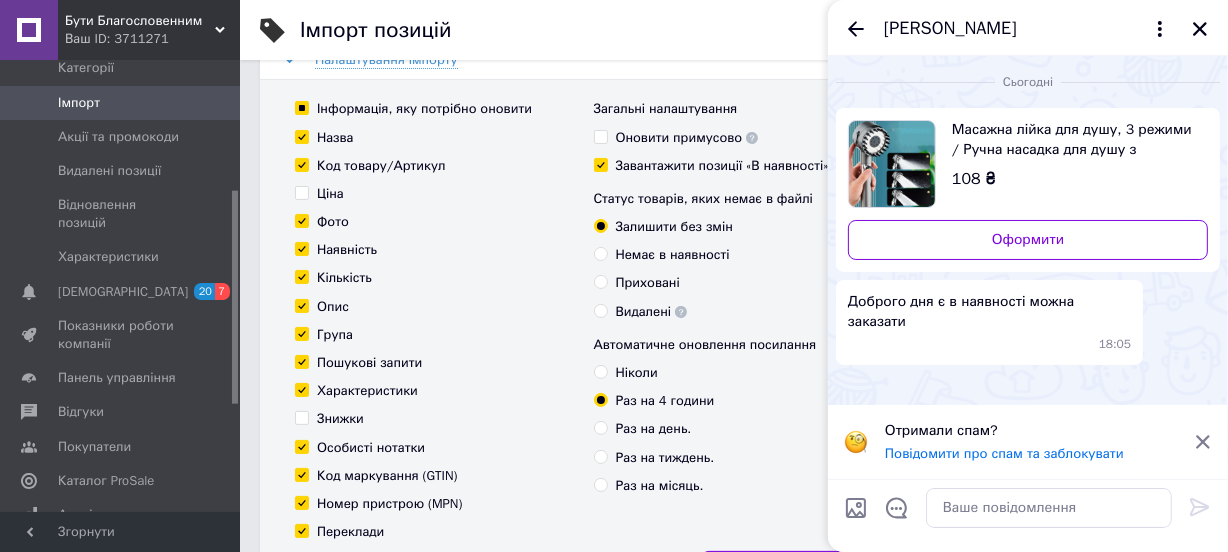 checkbox on "false" 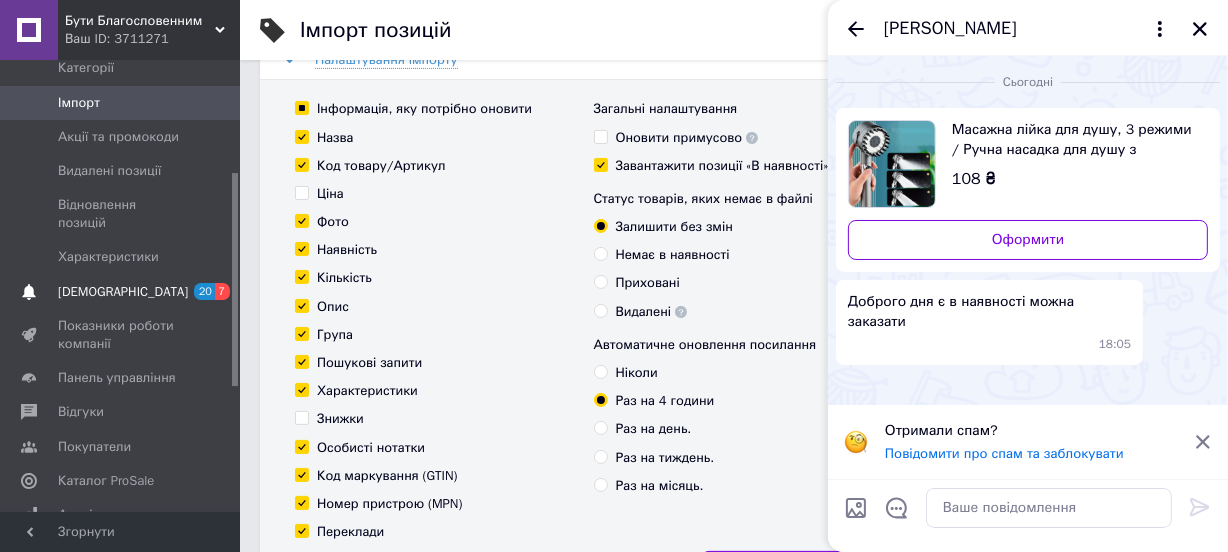 scroll, scrollTop: 0, scrollLeft: 0, axis: both 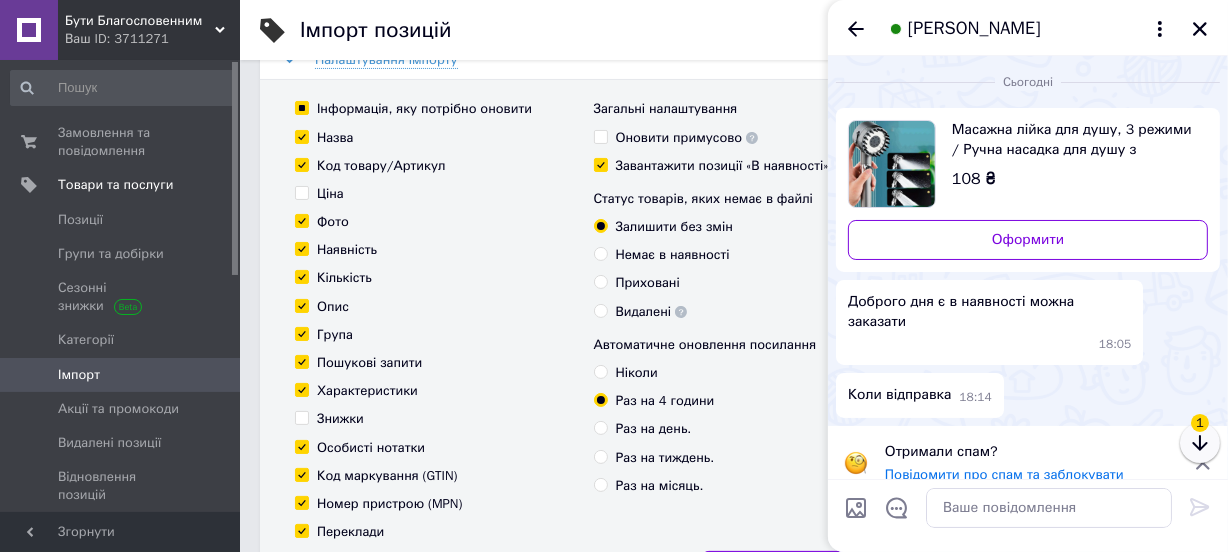 click 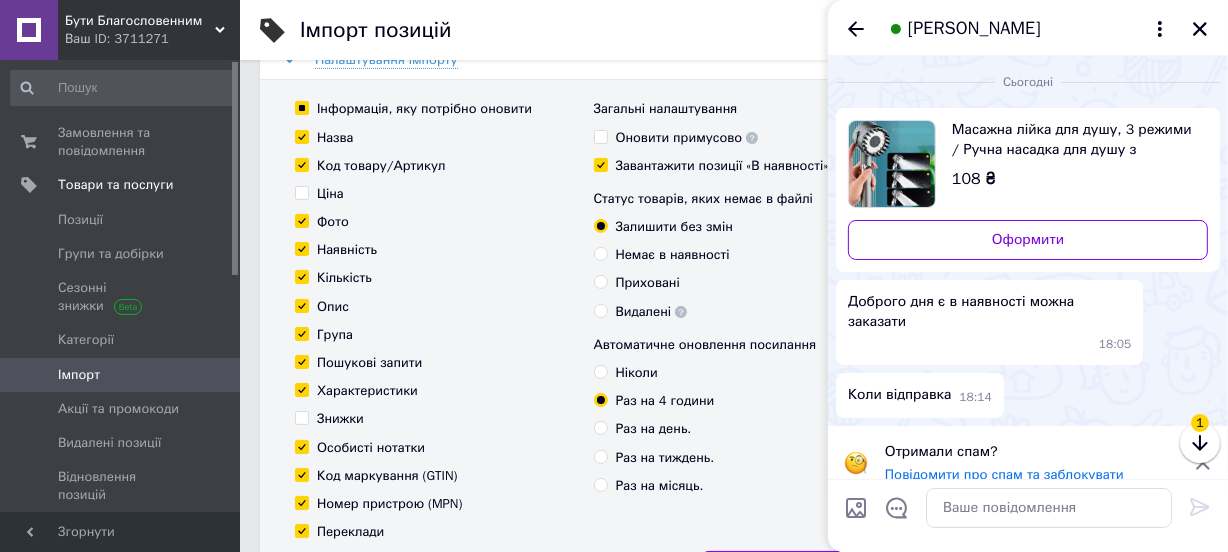 scroll, scrollTop: 0, scrollLeft: 0, axis: both 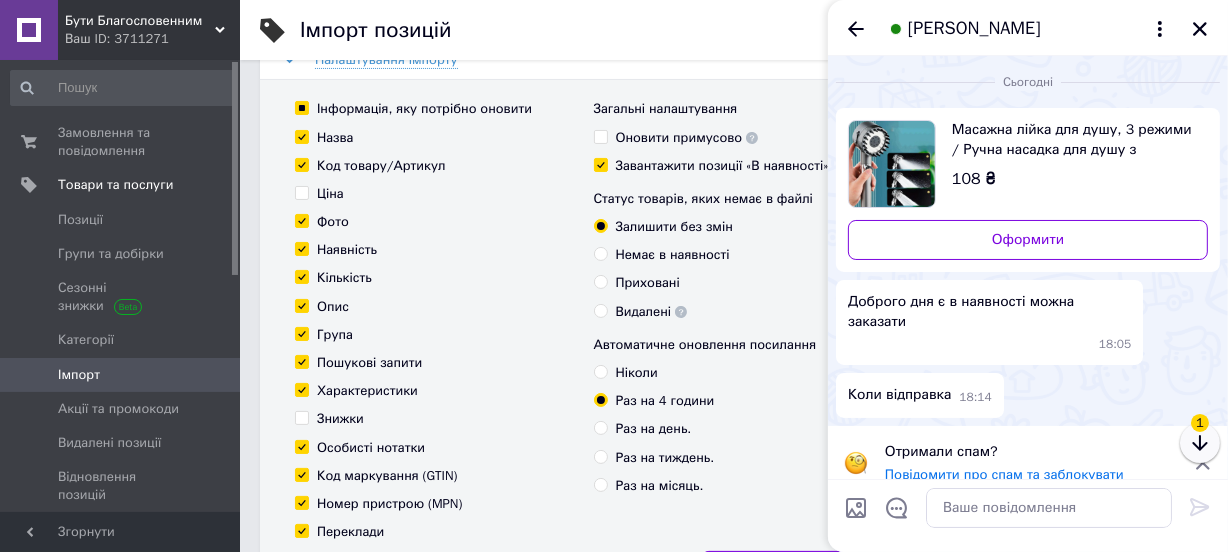 click 